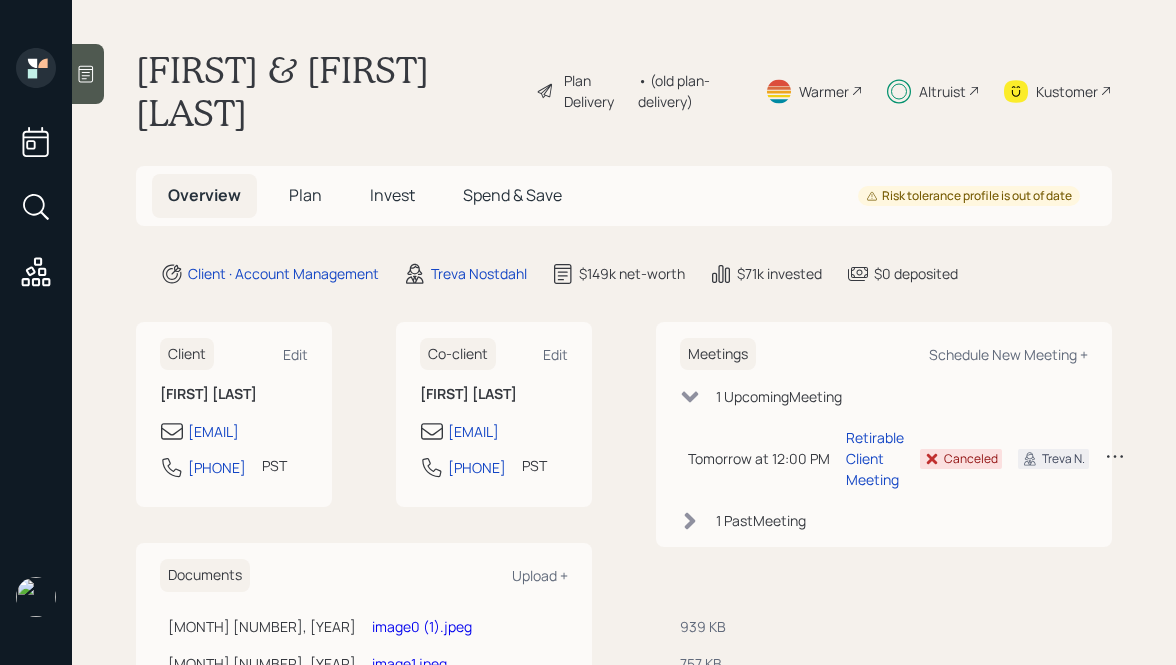 scroll, scrollTop: 0, scrollLeft: 0, axis: both 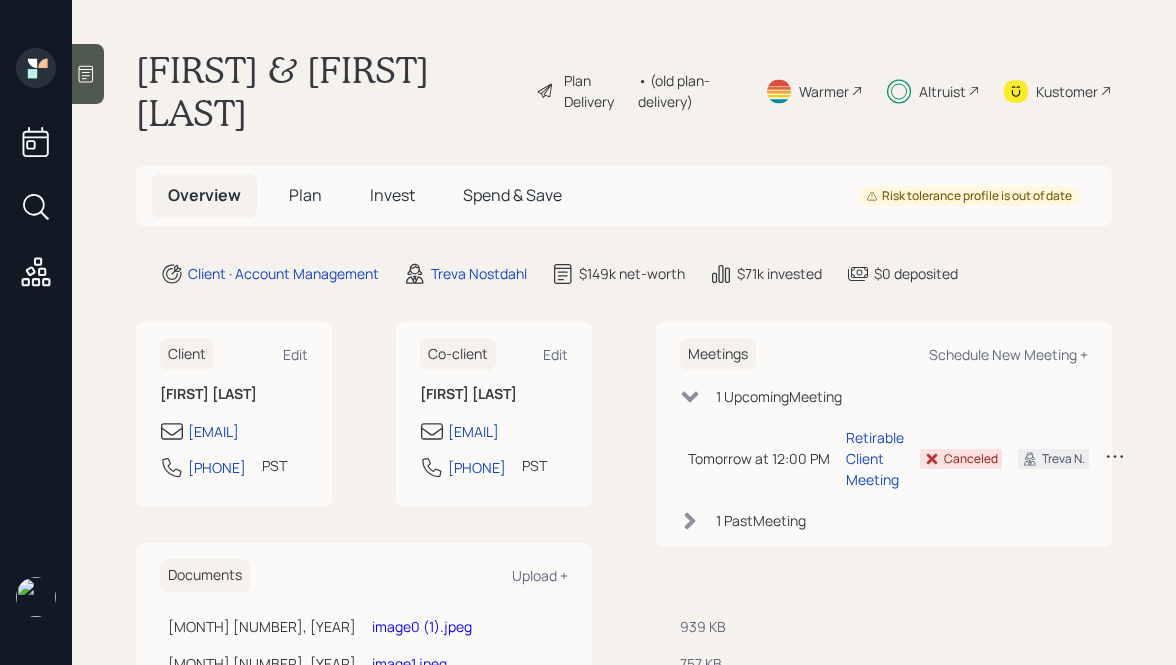 click on "Invest" at bounding box center (305, 195) 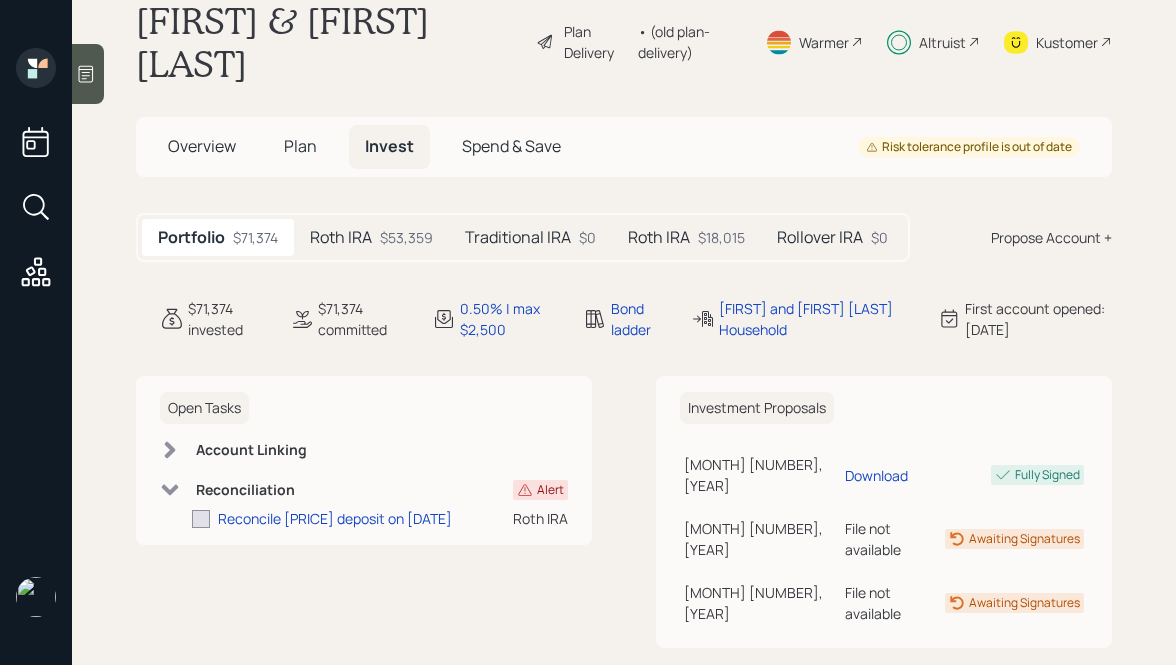 scroll, scrollTop: 62, scrollLeft: 0, axis: vertical 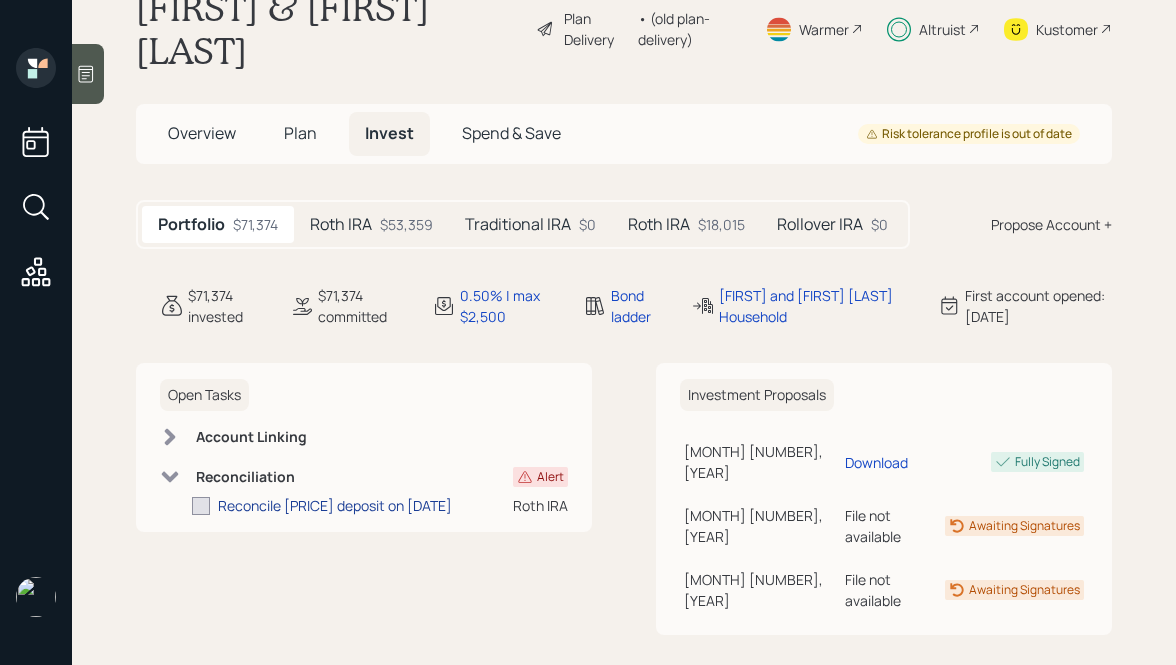 click on "Reconcile [PRICE] deposit on [DATE]" at bounding box center (335, 505) 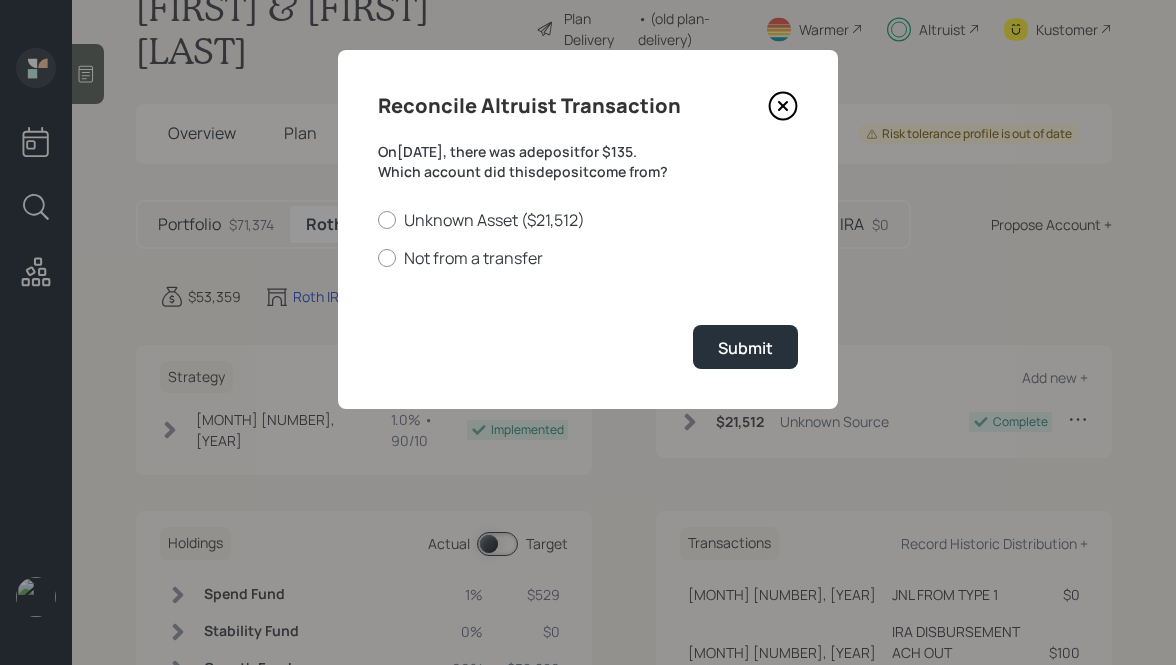 click at bounding box center [783, 106] 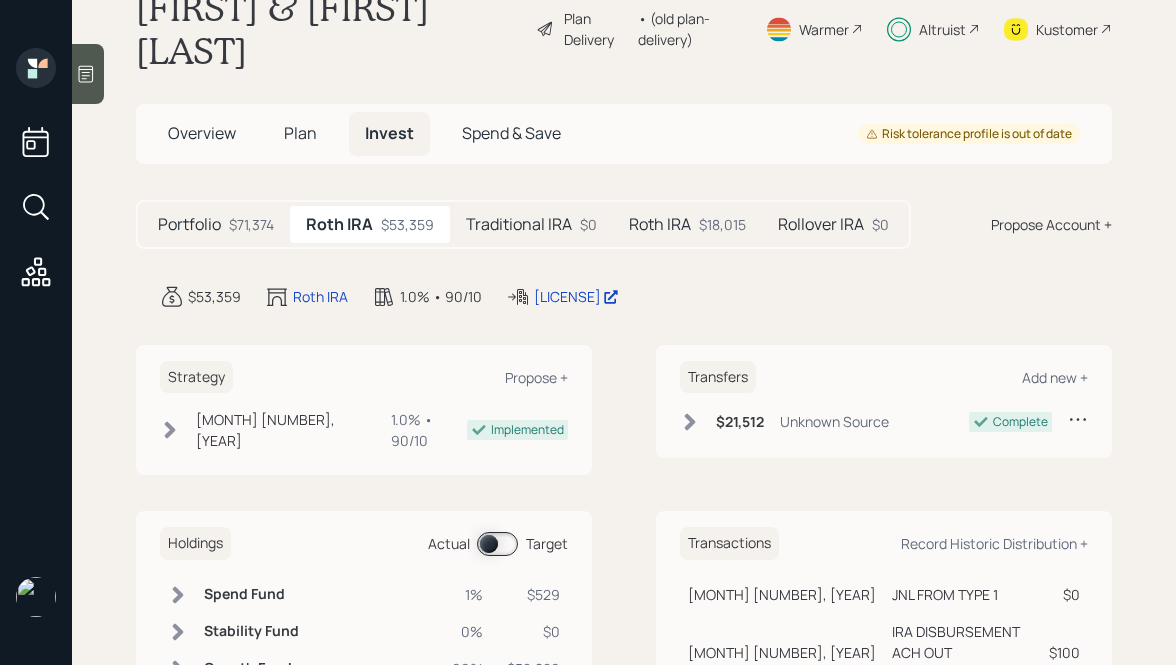 click on "Portfolio $71,374" at bounding box center (216, 224) 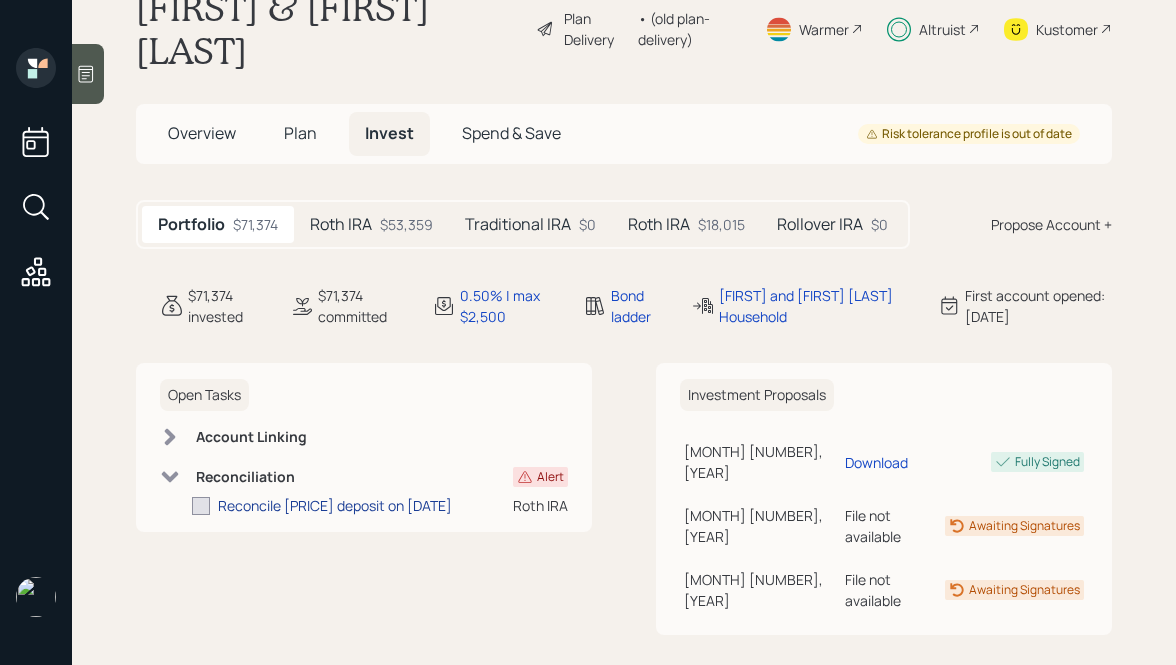 click on "Reconcile [PRICE] deposit on [DATE]" at bounding box center (335, 505) 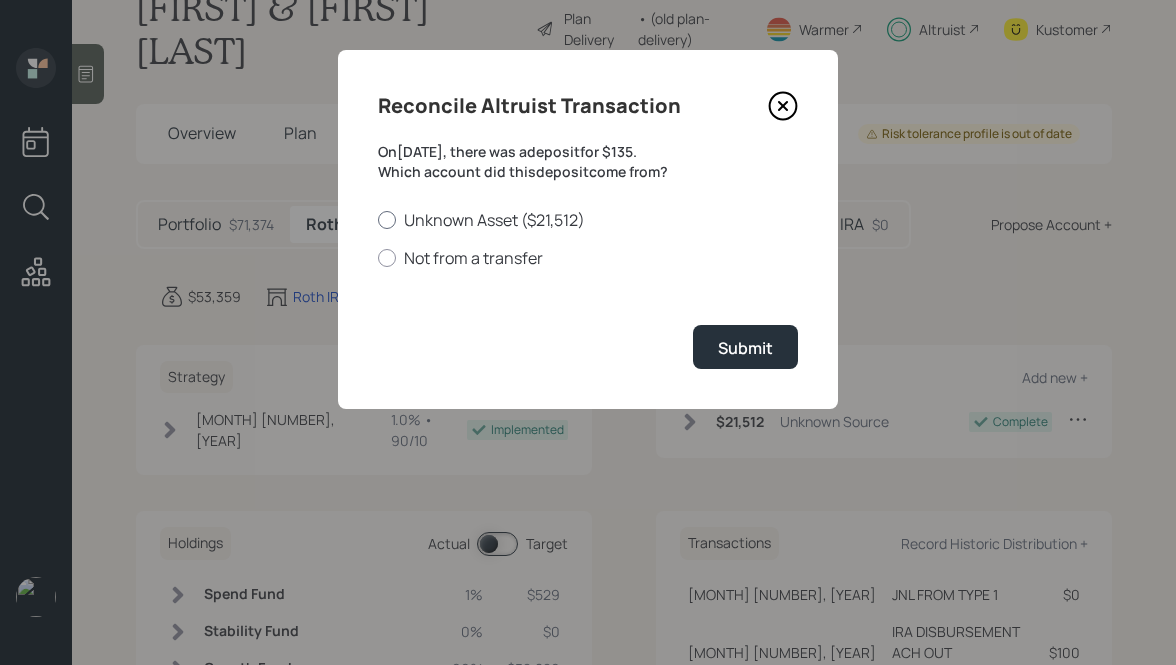 click on "Unknown Asset ($21,512)" at bounding box center (588, 220) 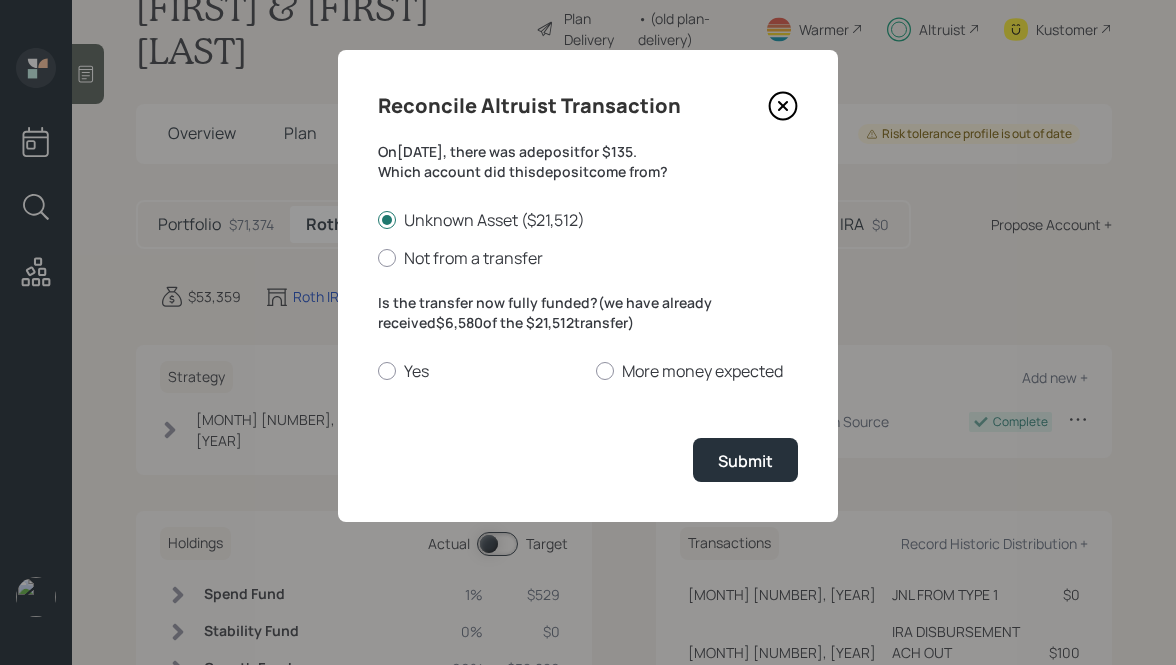 click on "Is the transfer now fully funded? (we have already received  $6,580  of the   $21,512  transfer) Yes More money expected" at bounding box center (588, 337) 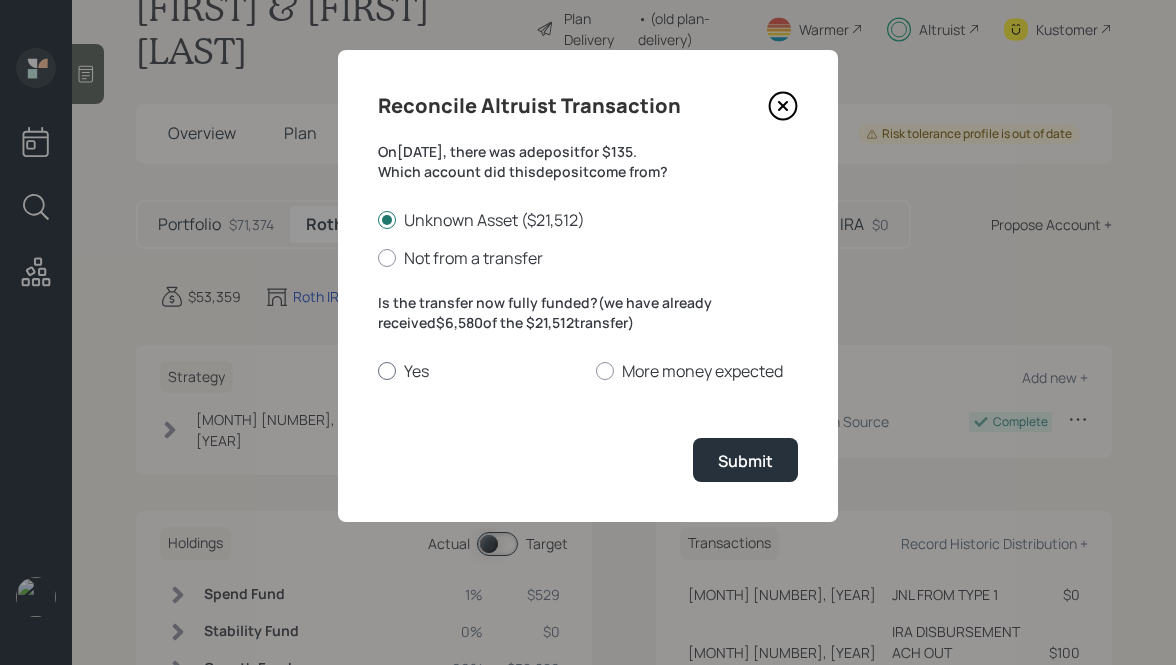 click at bounding box center [387, 371] 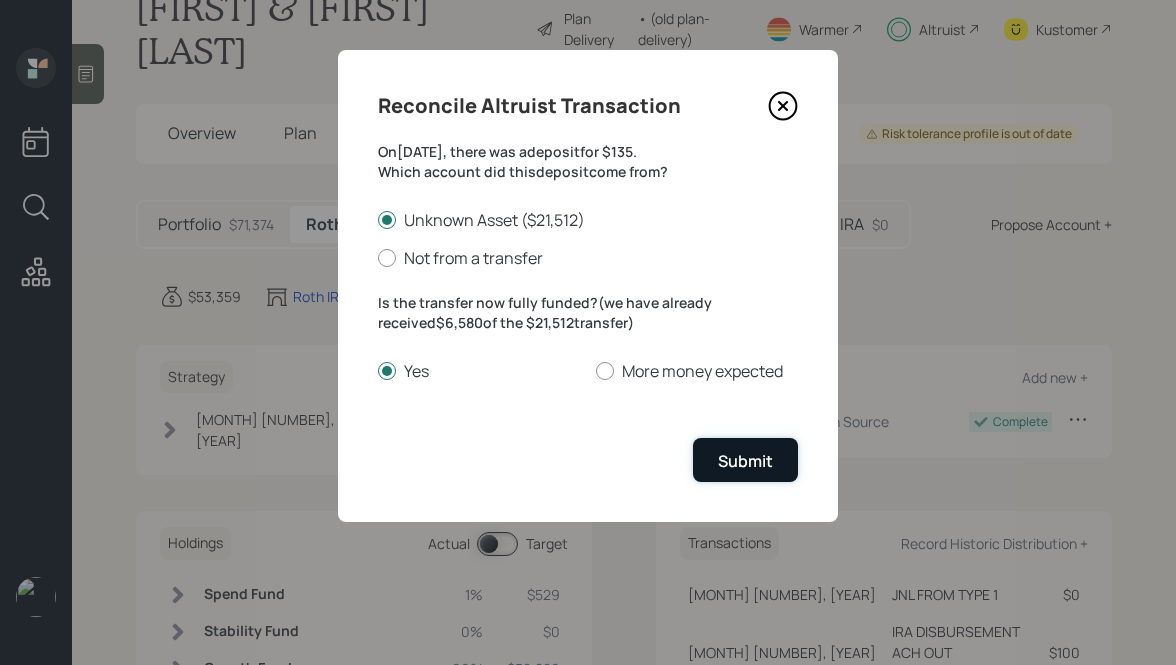 click on "Submit" at bounding box center (745, 461) 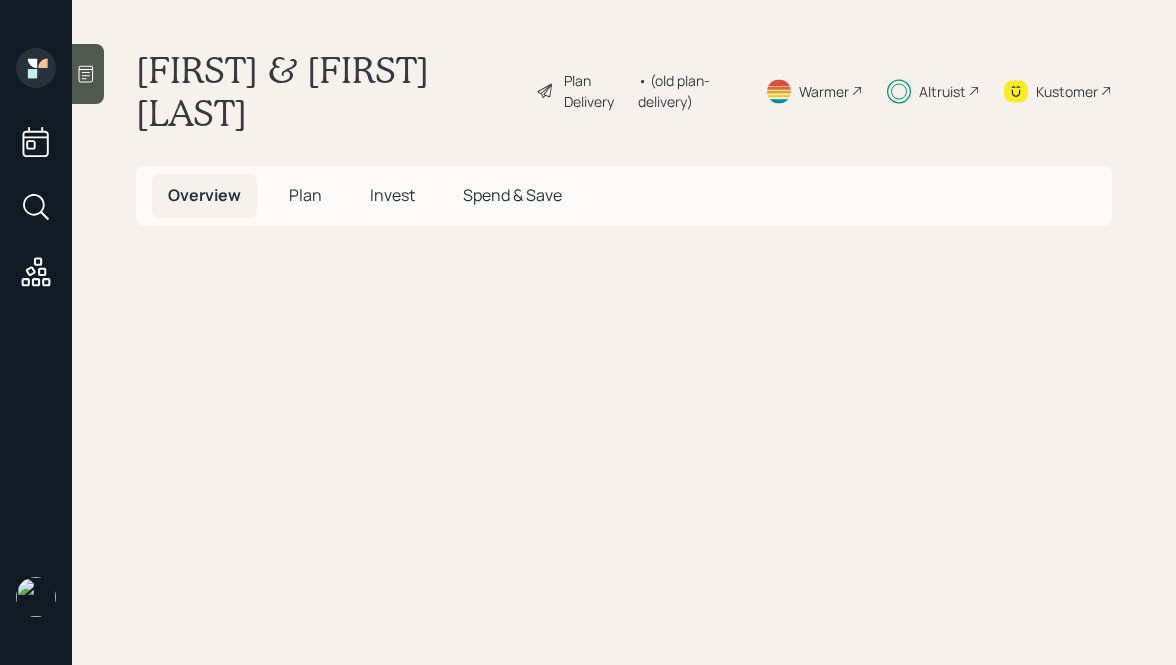 scroll, scrollTop: 0, scrollLeft: 0, axis: both 